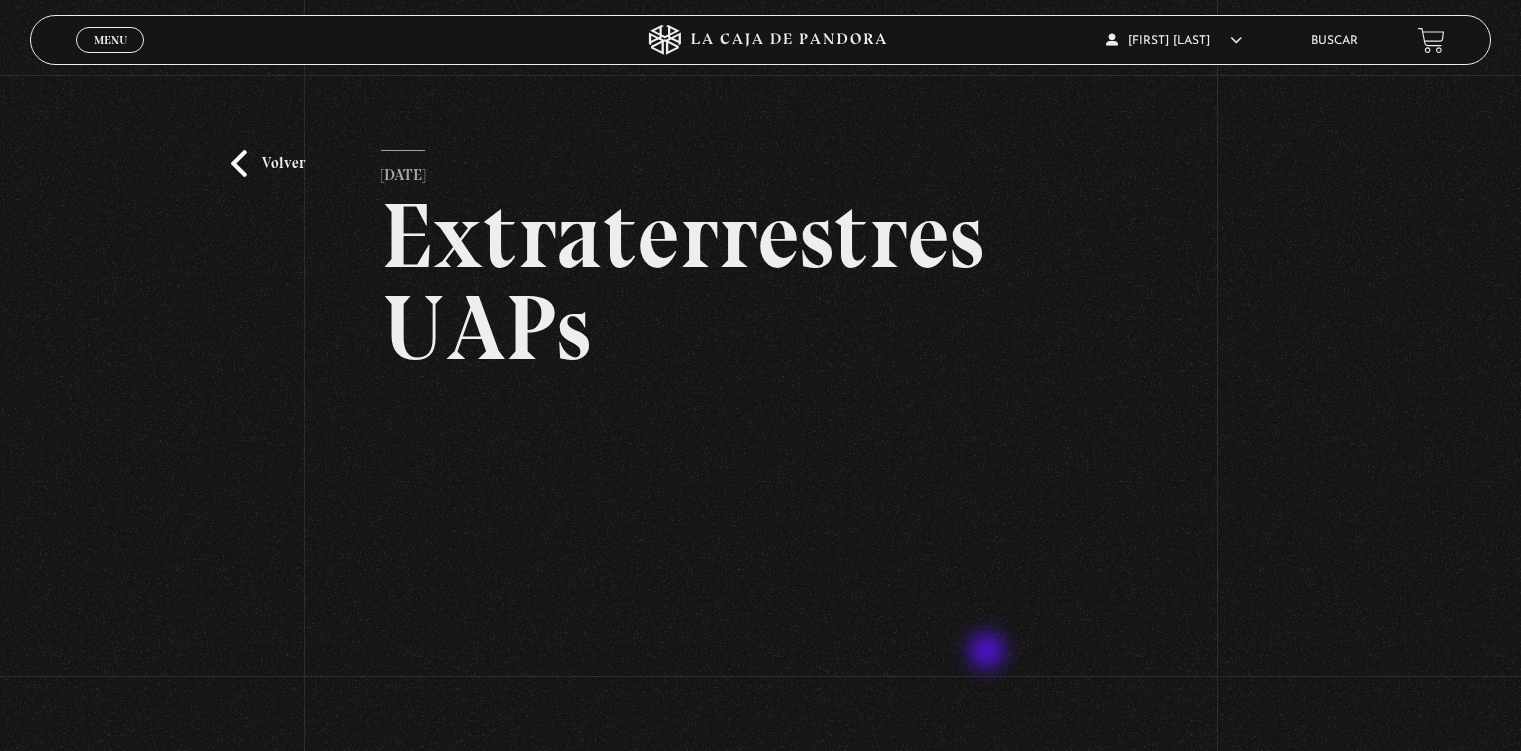 scroll, scrollTop: 300, scrollLeft: 0, axis: vertical 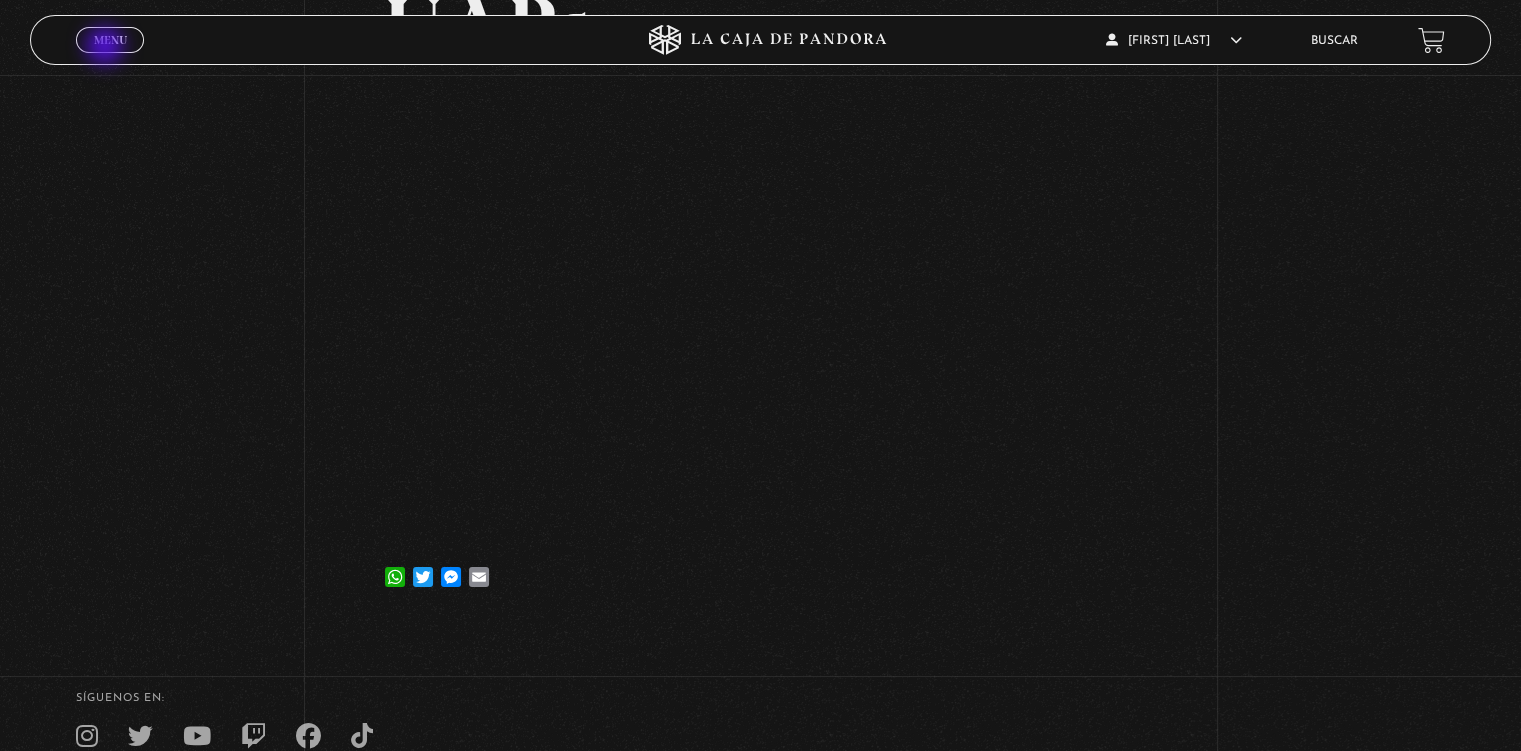 click on "Menu Cerrar" at bounding box center (110, 40) 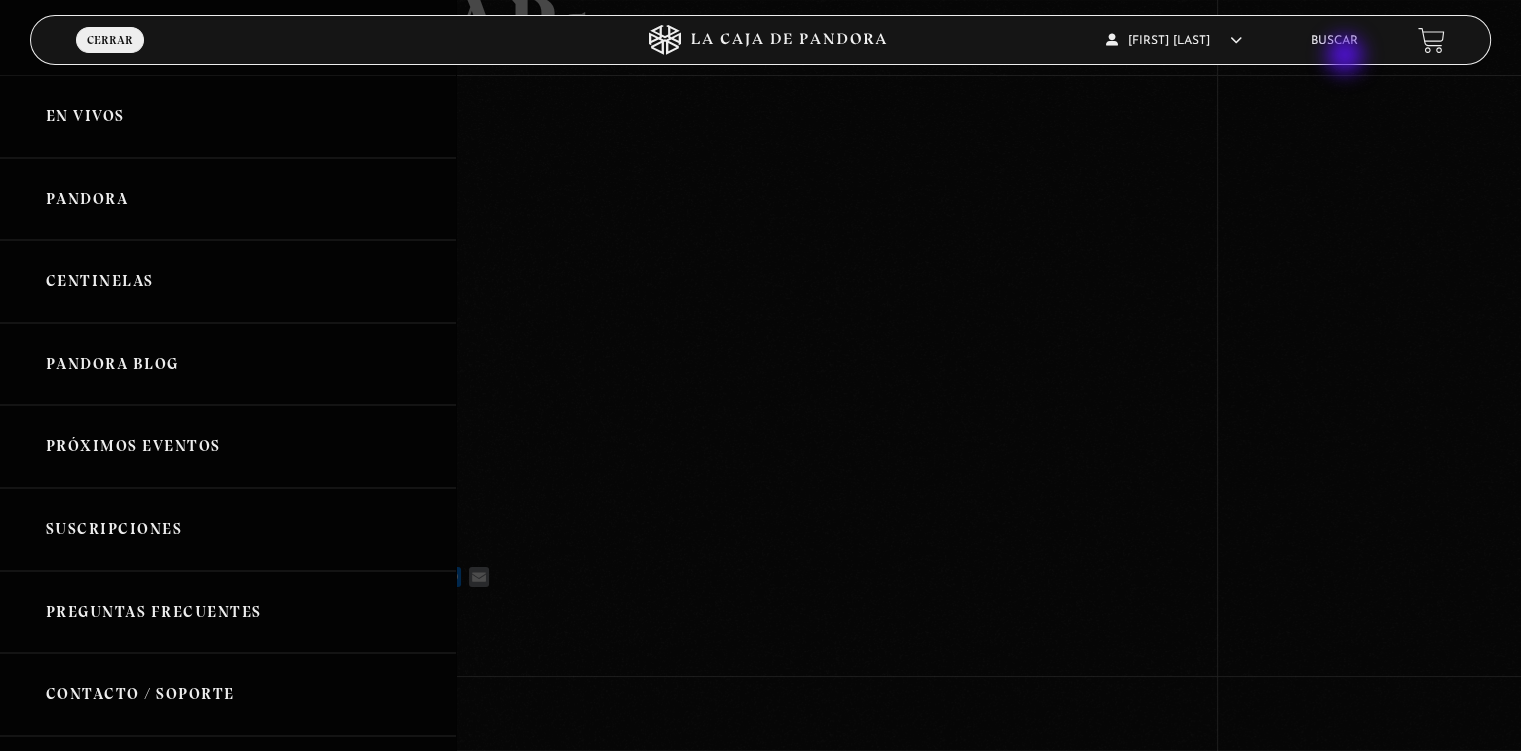 click on "Katherin Jiménez Carmona
En vivos
Pandora
Centinelas
Mi cuenta
Salir
Buscar" at bounding box center (1217, 40) 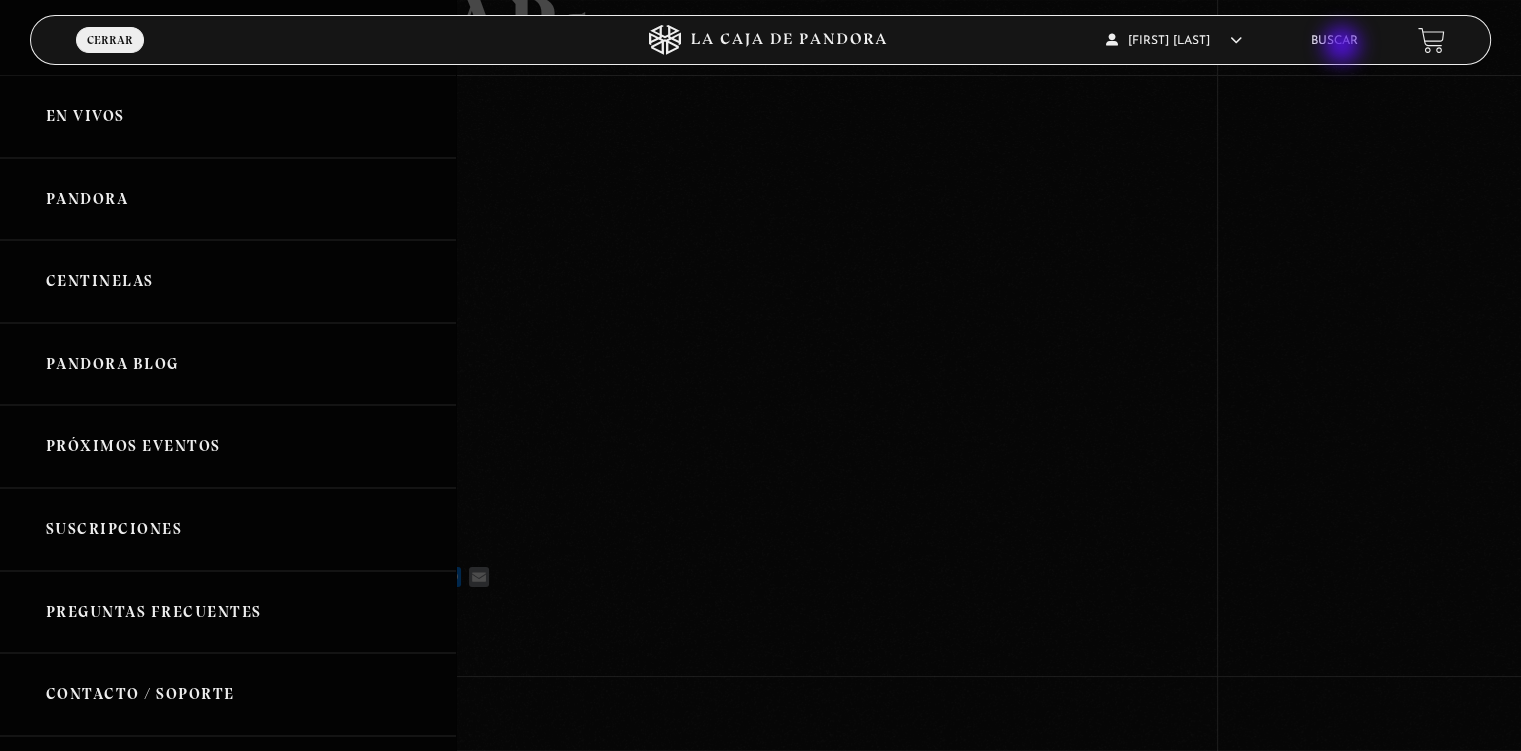 click on "Buscar" at bounding box center (1334, 40) 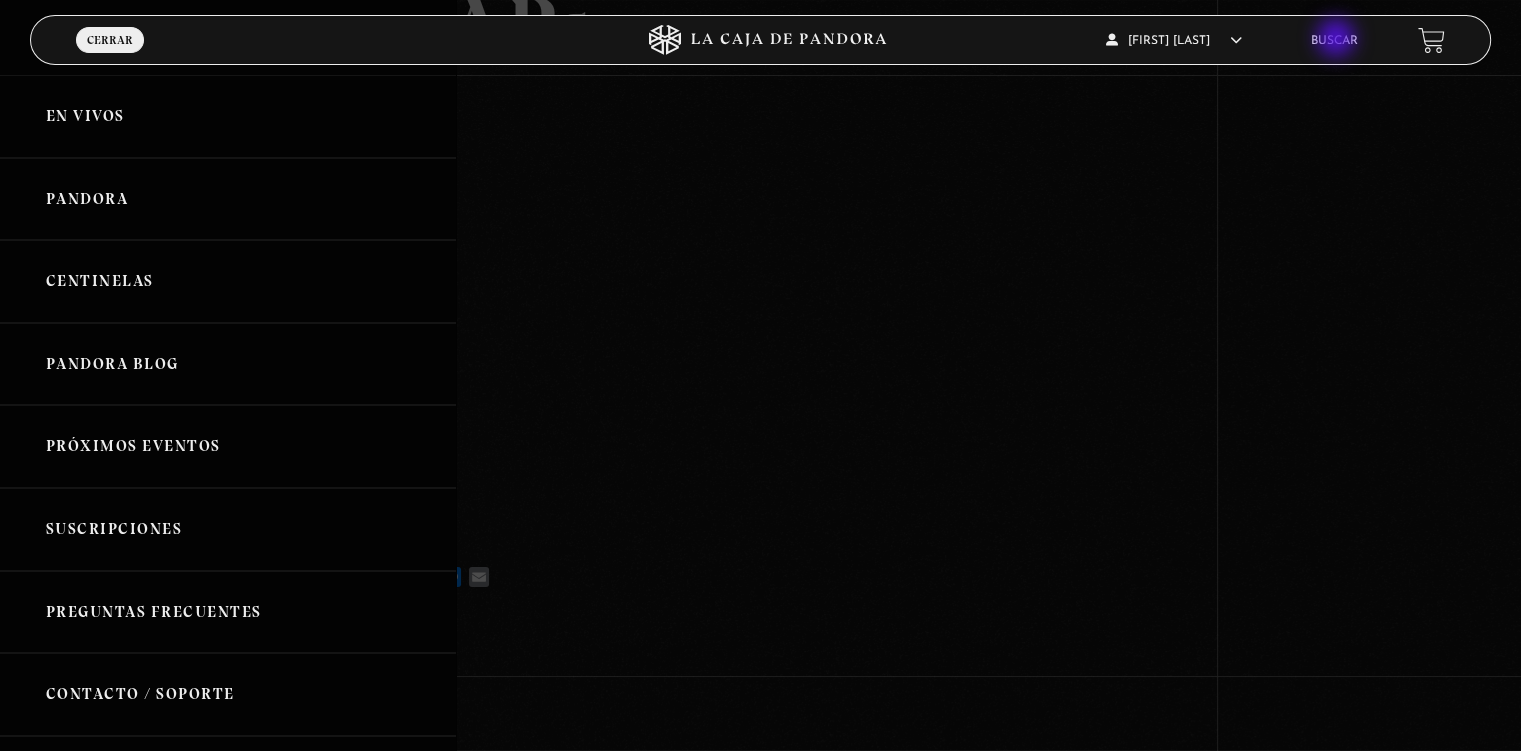 click on "Buscar" at bounding box center [1334, 41] 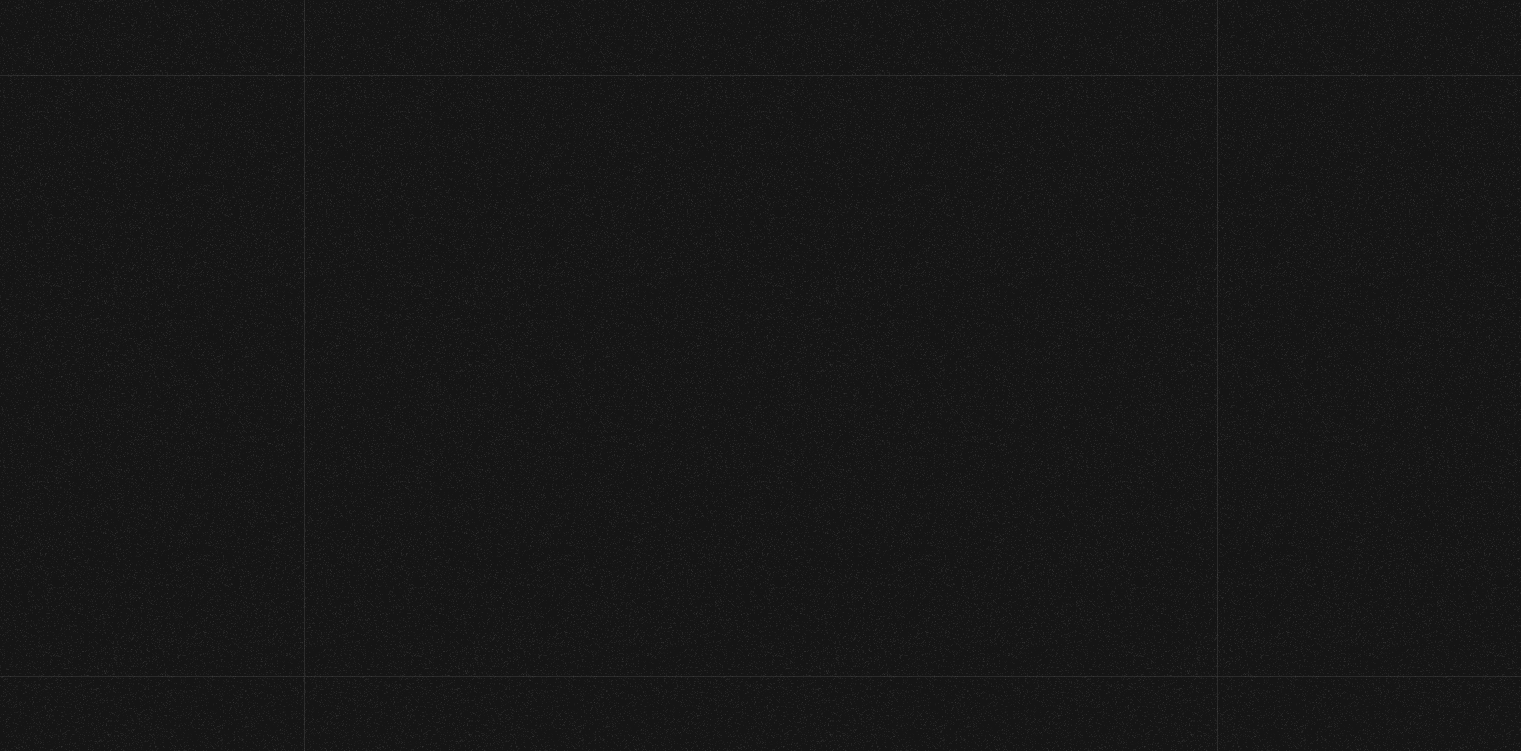 scroll, scrollTop: 0, scrollLeft: 0, axis: both 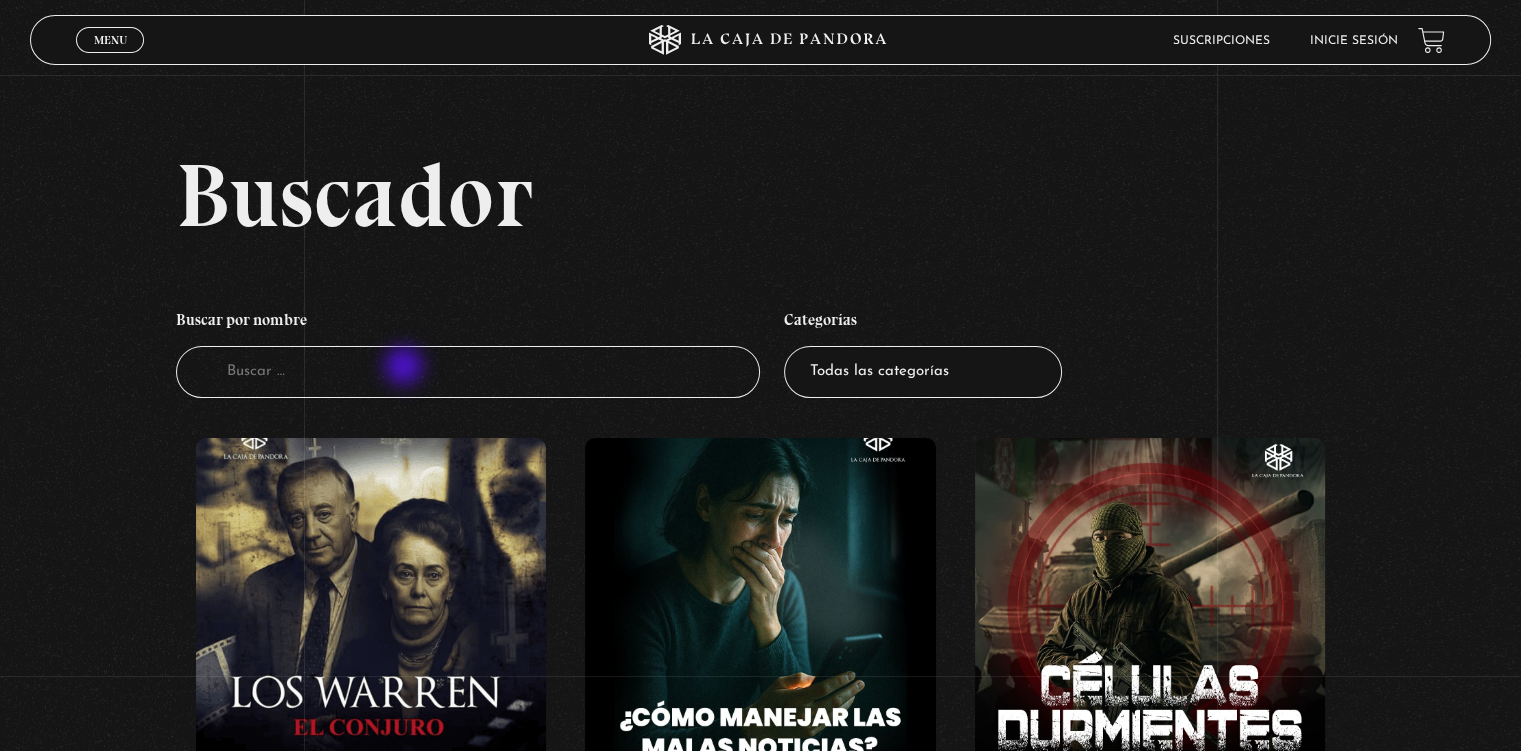 click on "Buscador" at bounding box center [468, 372] 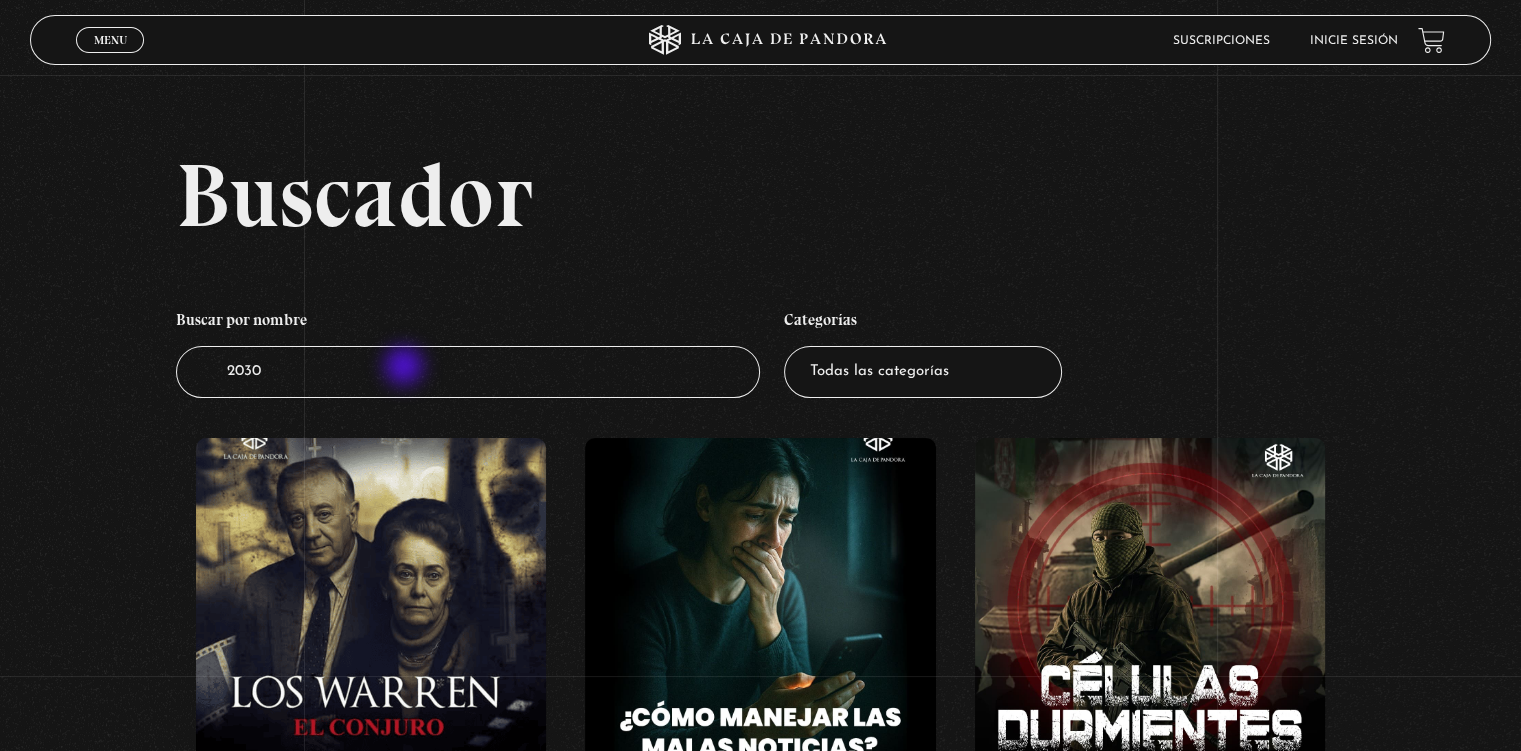 type on "2030" 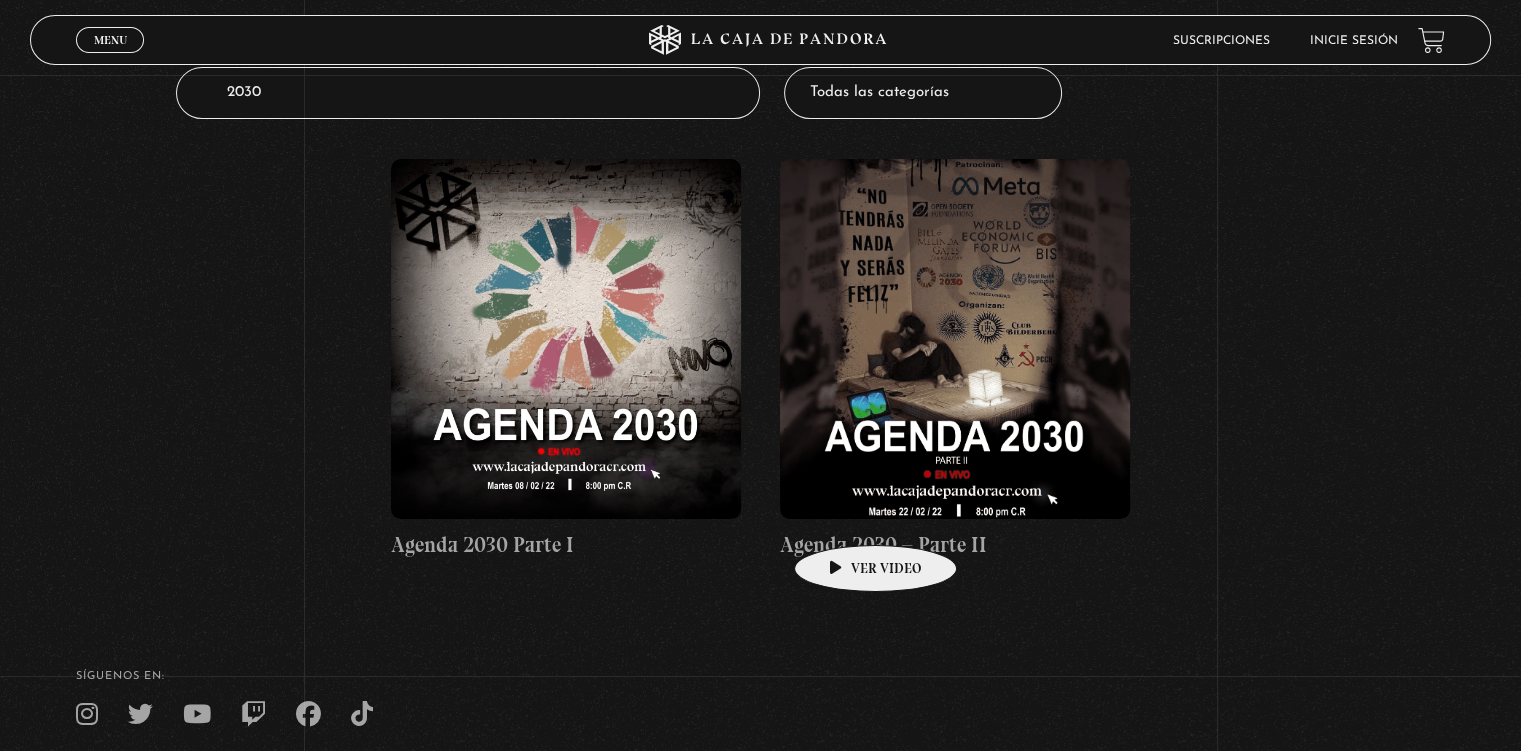 scroll, scrollTop: 300, scrollLeft: 0, axis: vertical 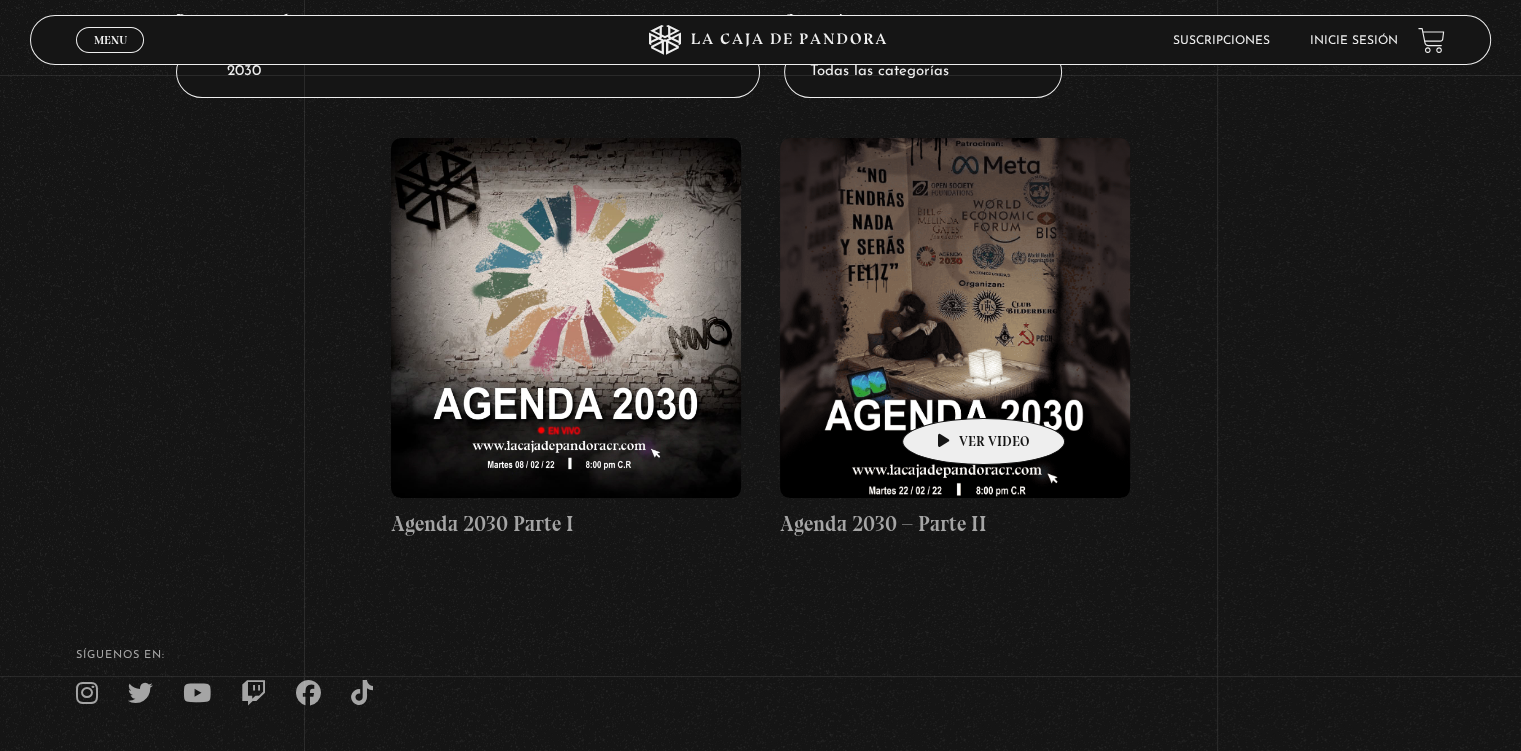 click at bounding box center (955, 318) 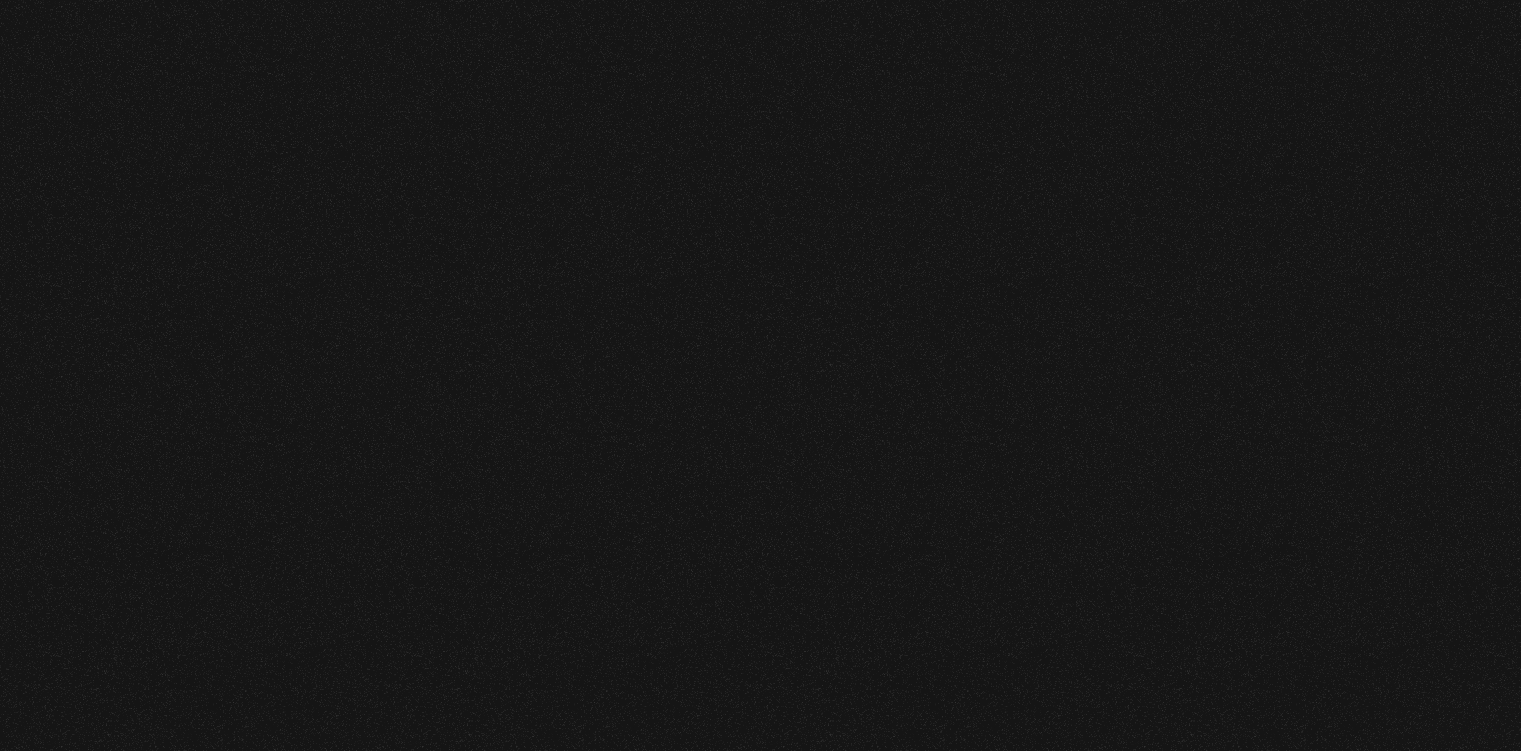 scroll, scrollTop: 0, scrollLeft: 0, axis: both 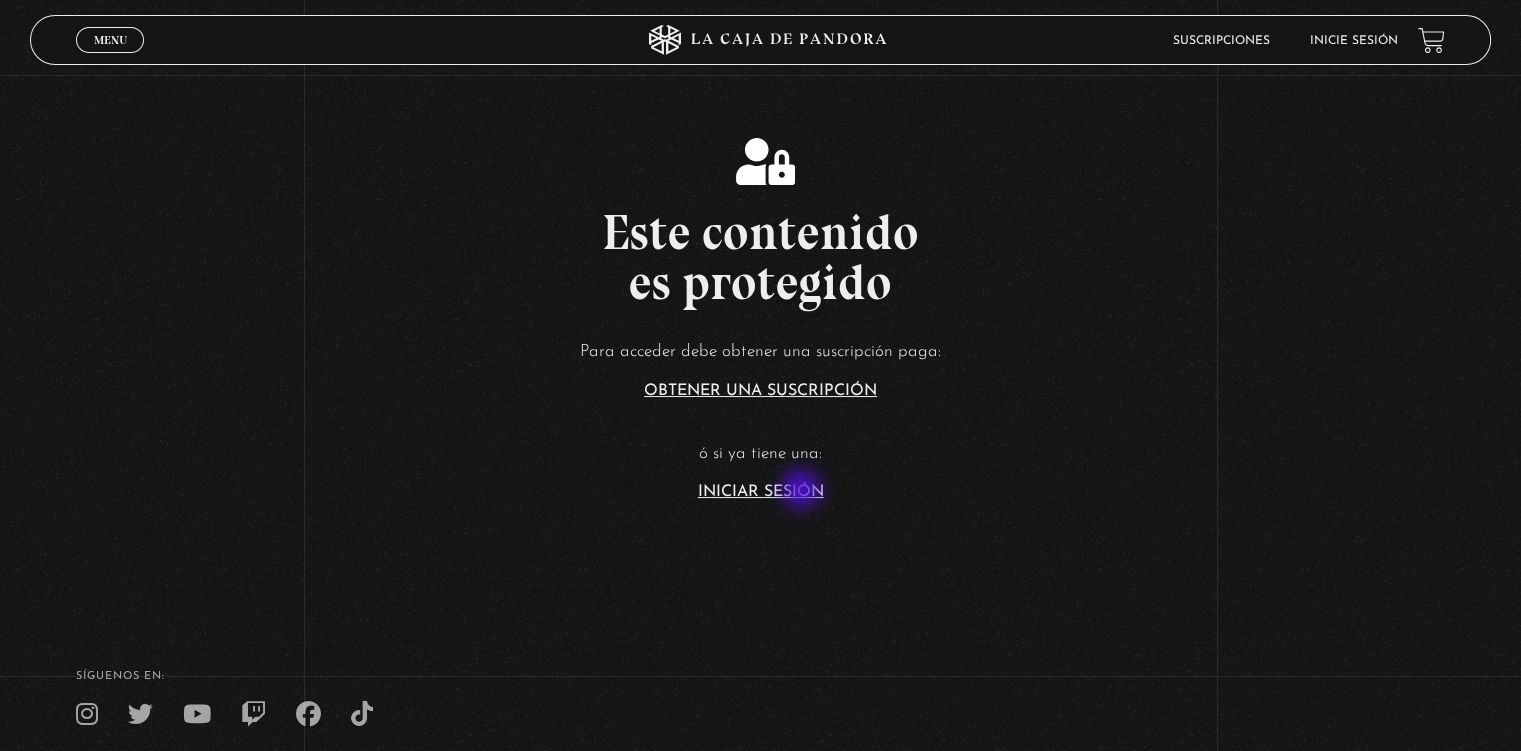 click on "Iniciar Sesión" at bounding box center [761, 492] 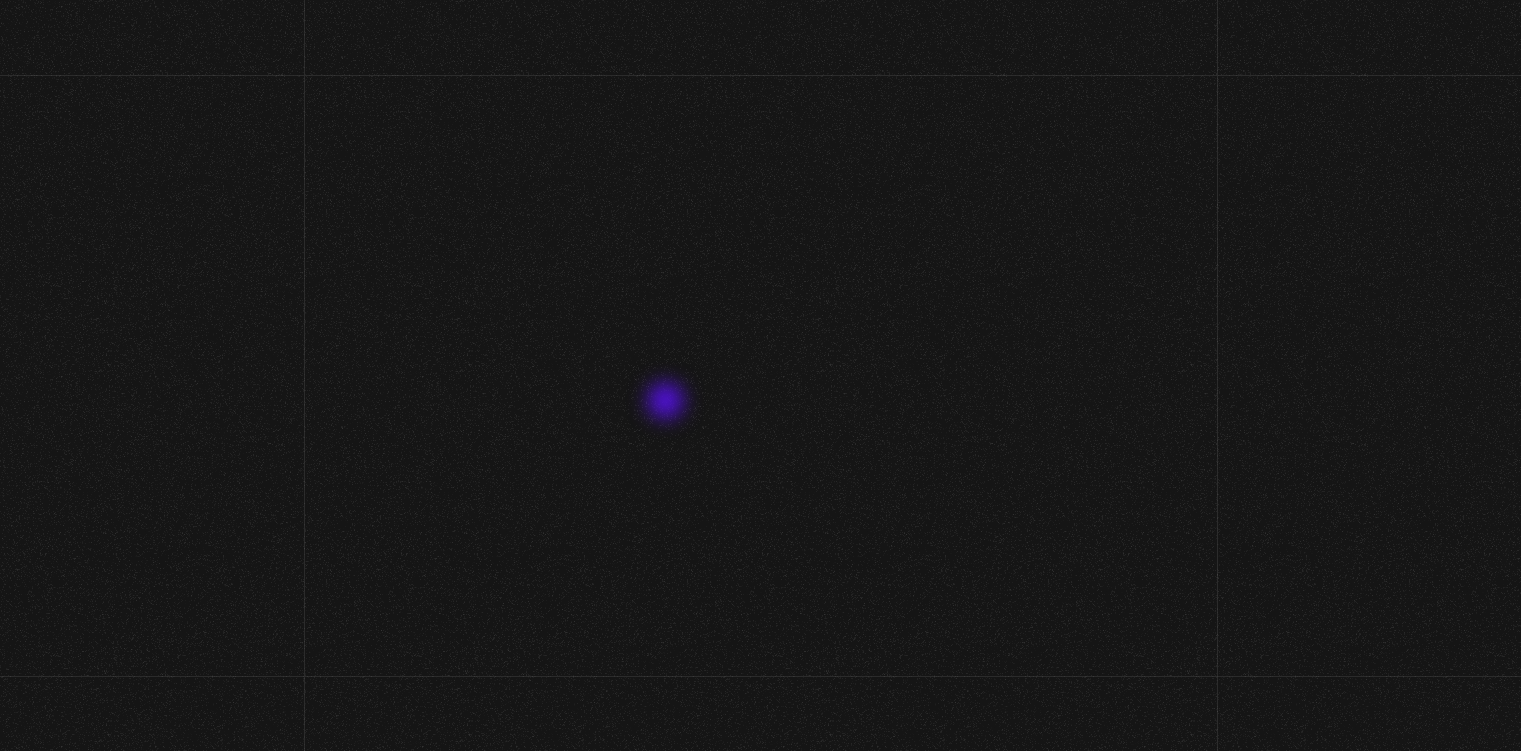 scroll, scrollTop: 0, scrollLeft: 0, axis: both 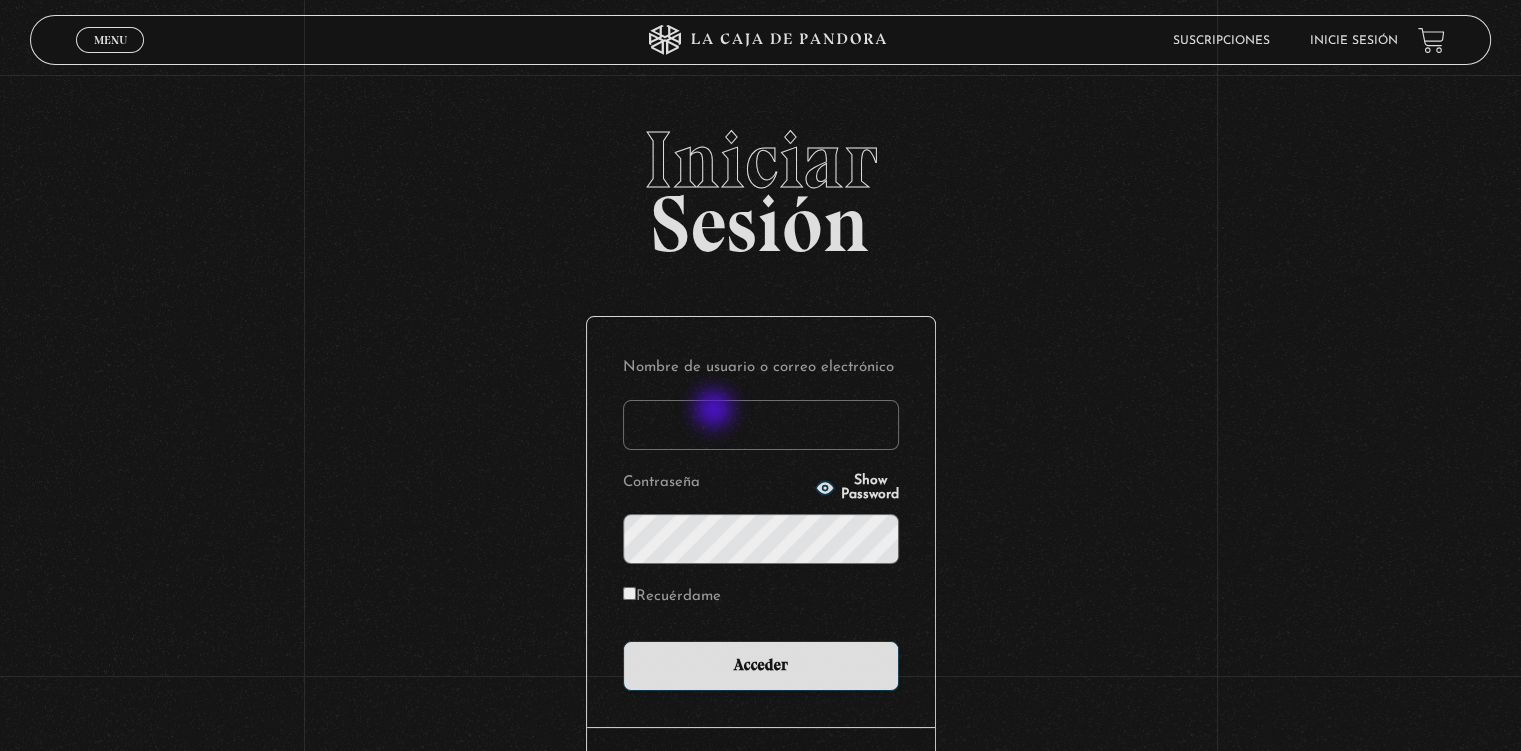 click on "Nombre de usuario o correo electrónico" at bounding box center [761, 425] 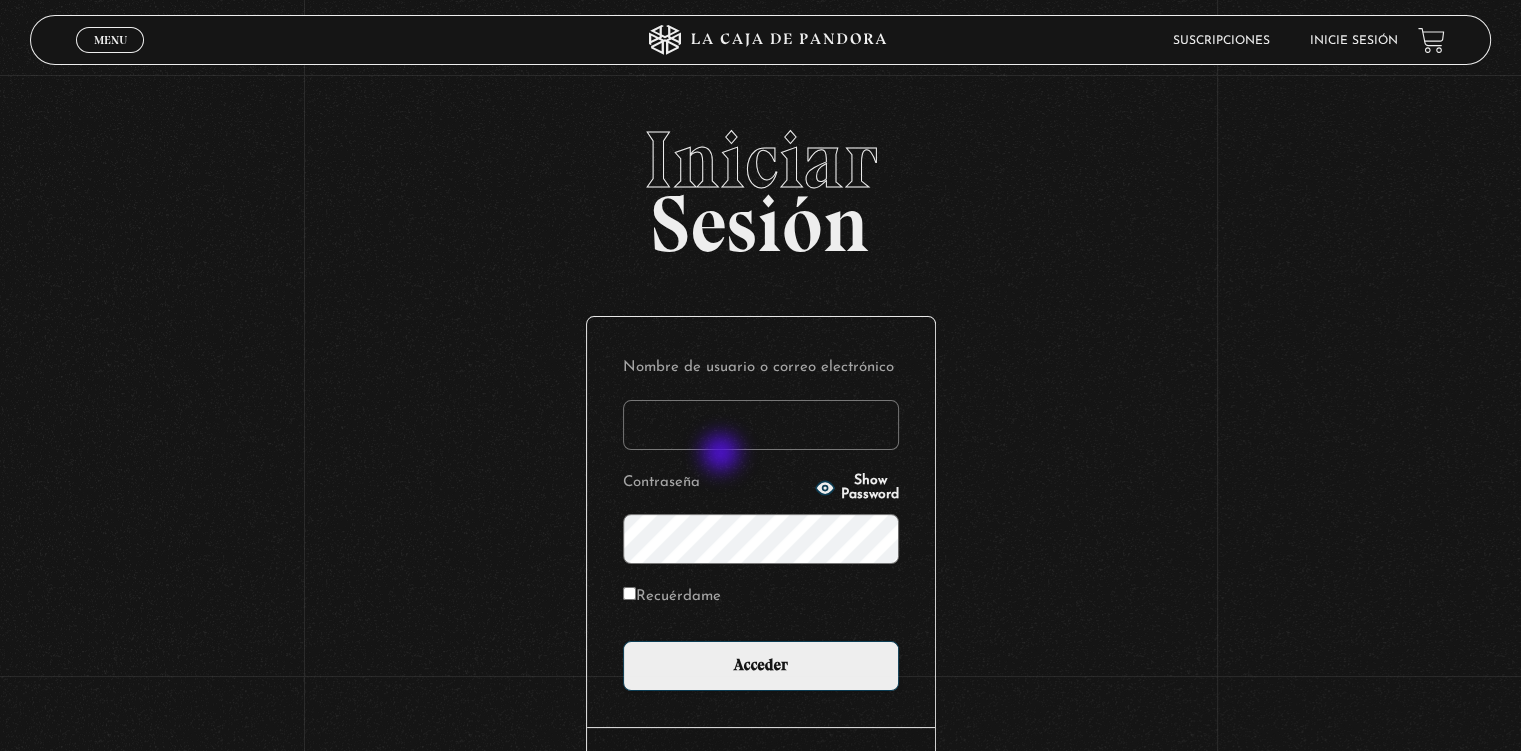 type on "klovegood" 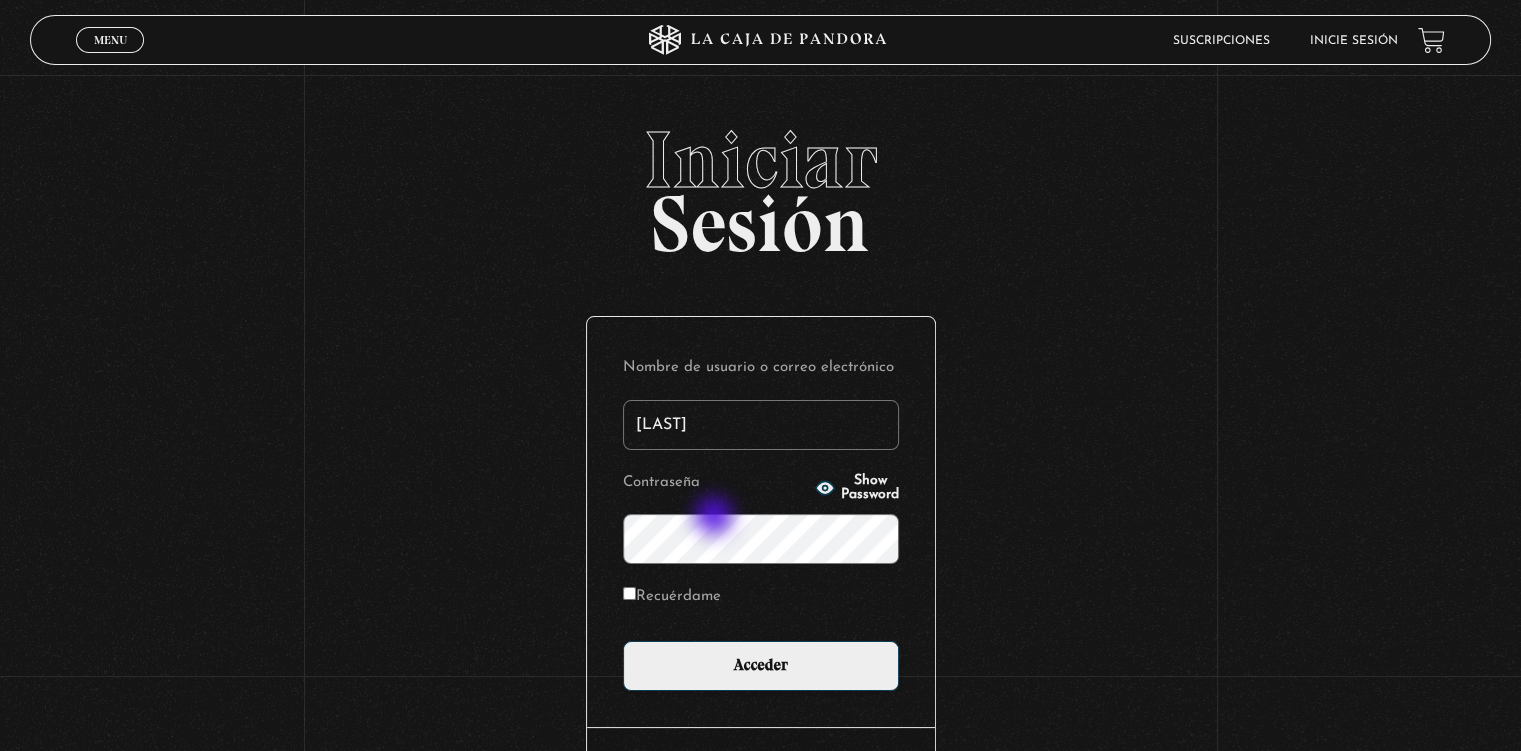 click on "Acceder" at bounding box center (761, 666) 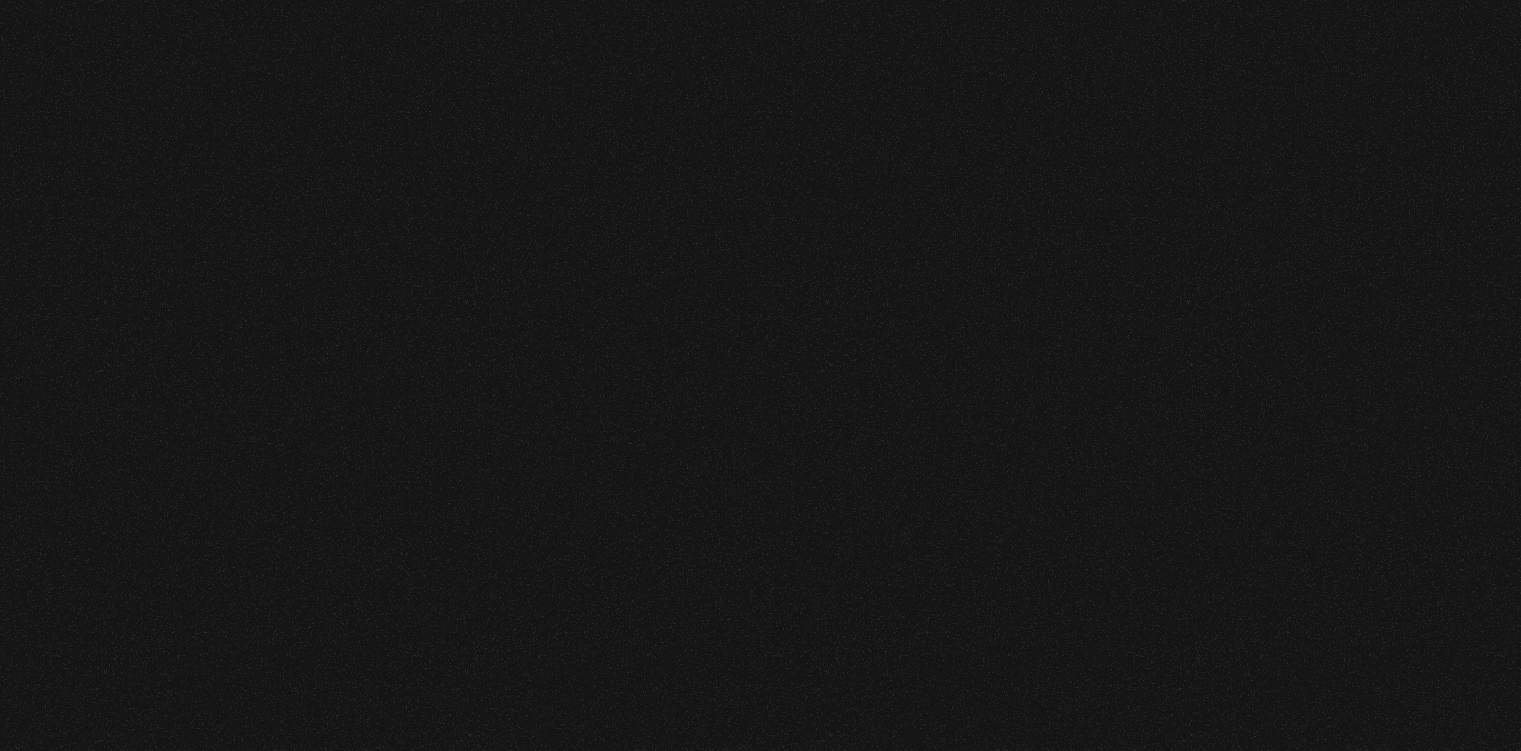 scroll, scrollTop: 0, scrollLeft: 0, axis: both 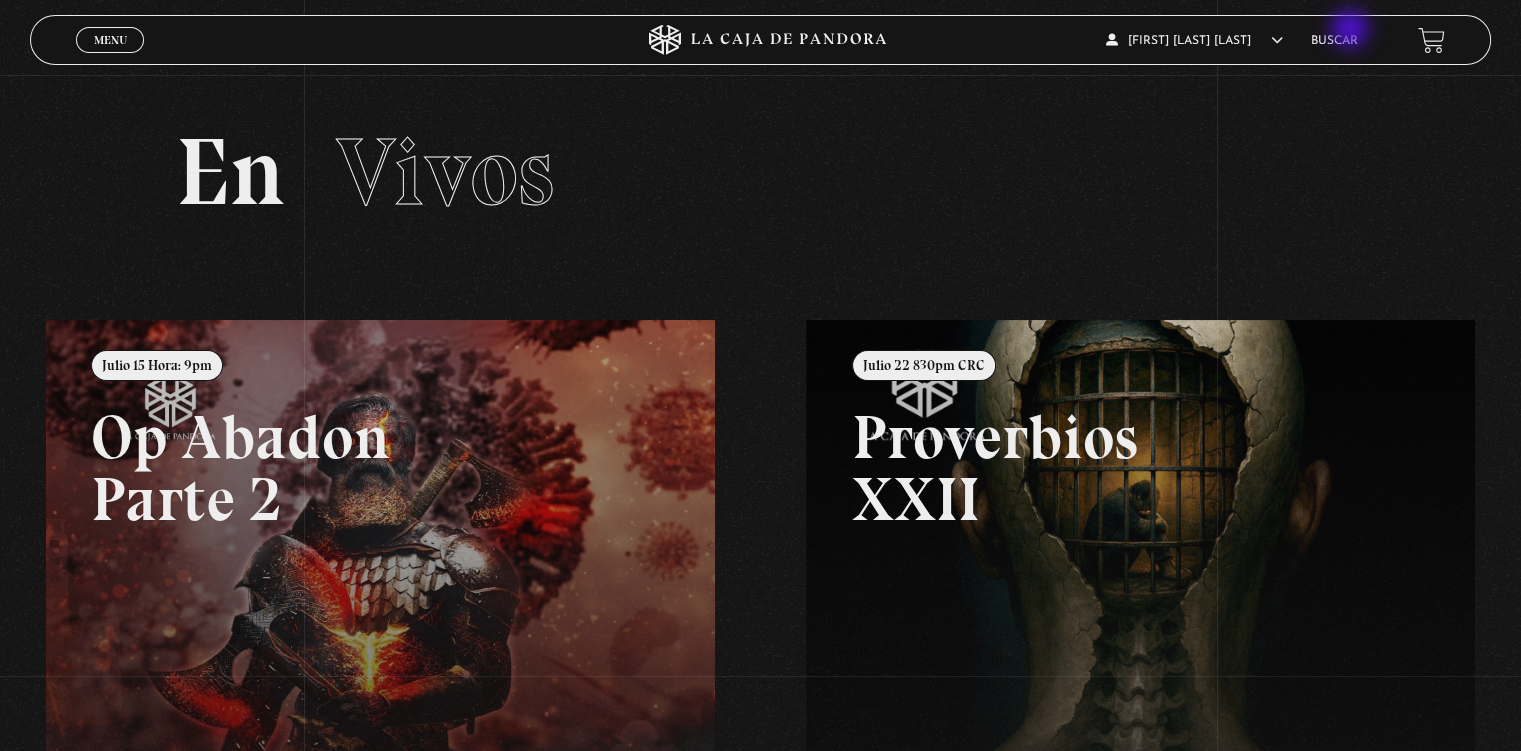 click on "Buscar" at bounding box center [1334, 40] 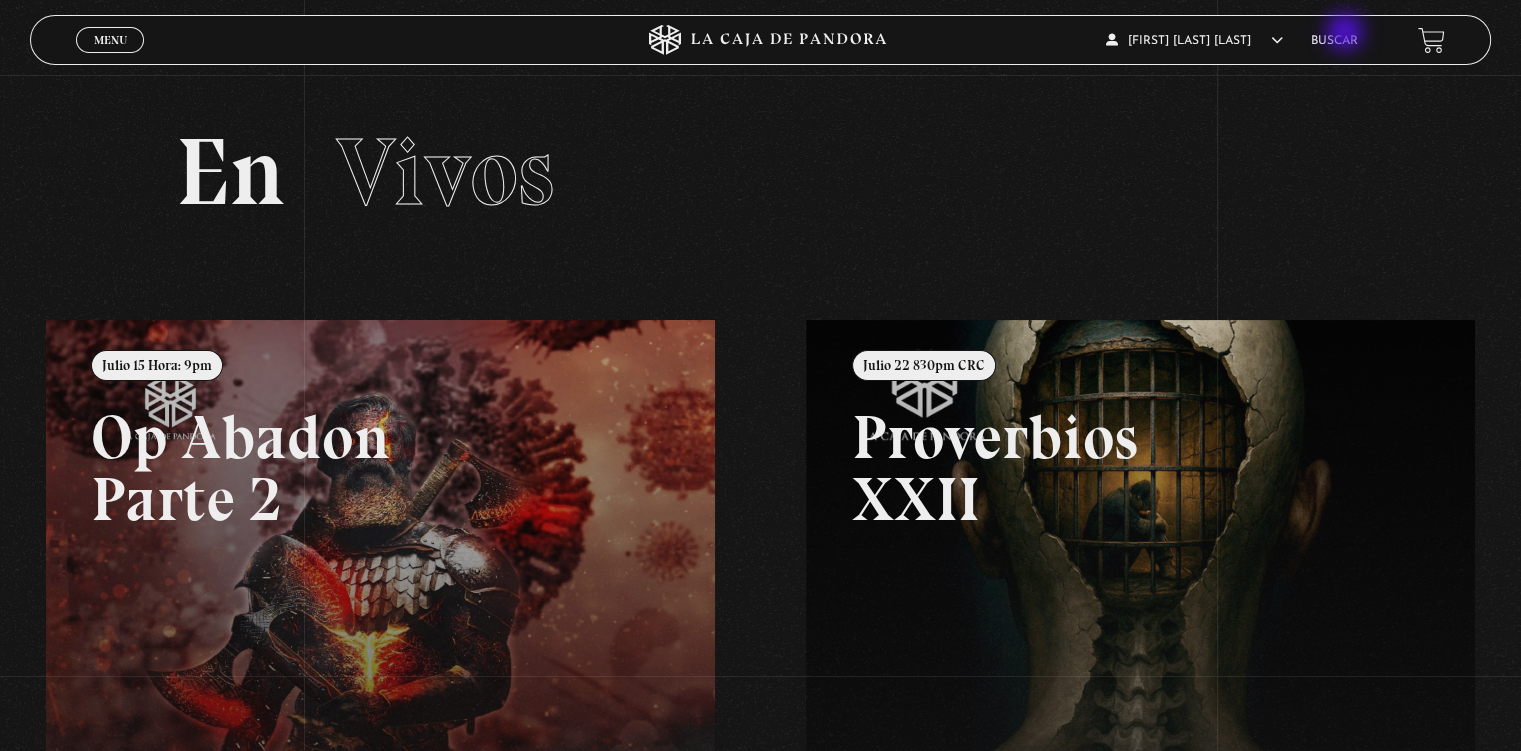 click on "Buscar" at bounding box center (1334, 41) 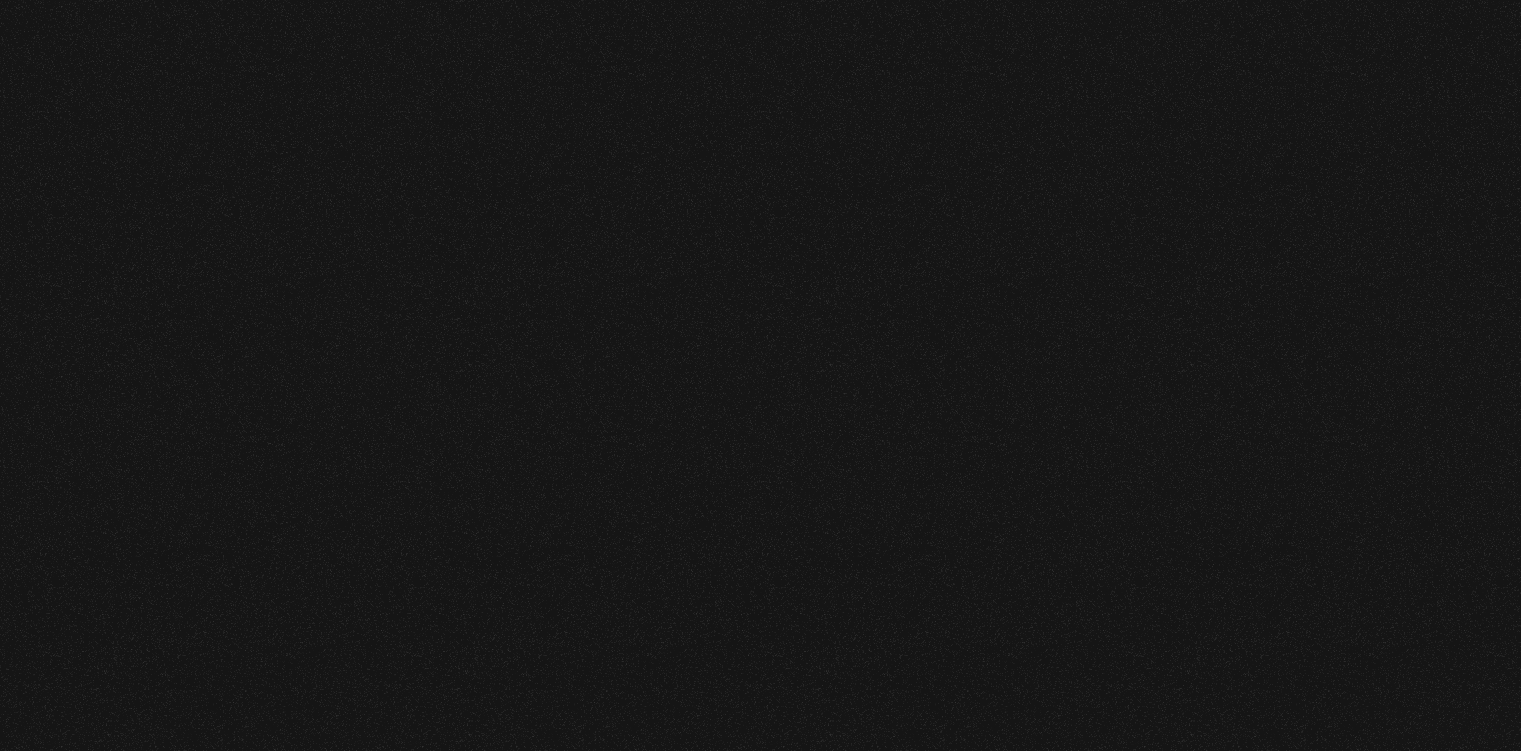 scroll, scrollTop: 0, scrollLeft: 0, axis: both 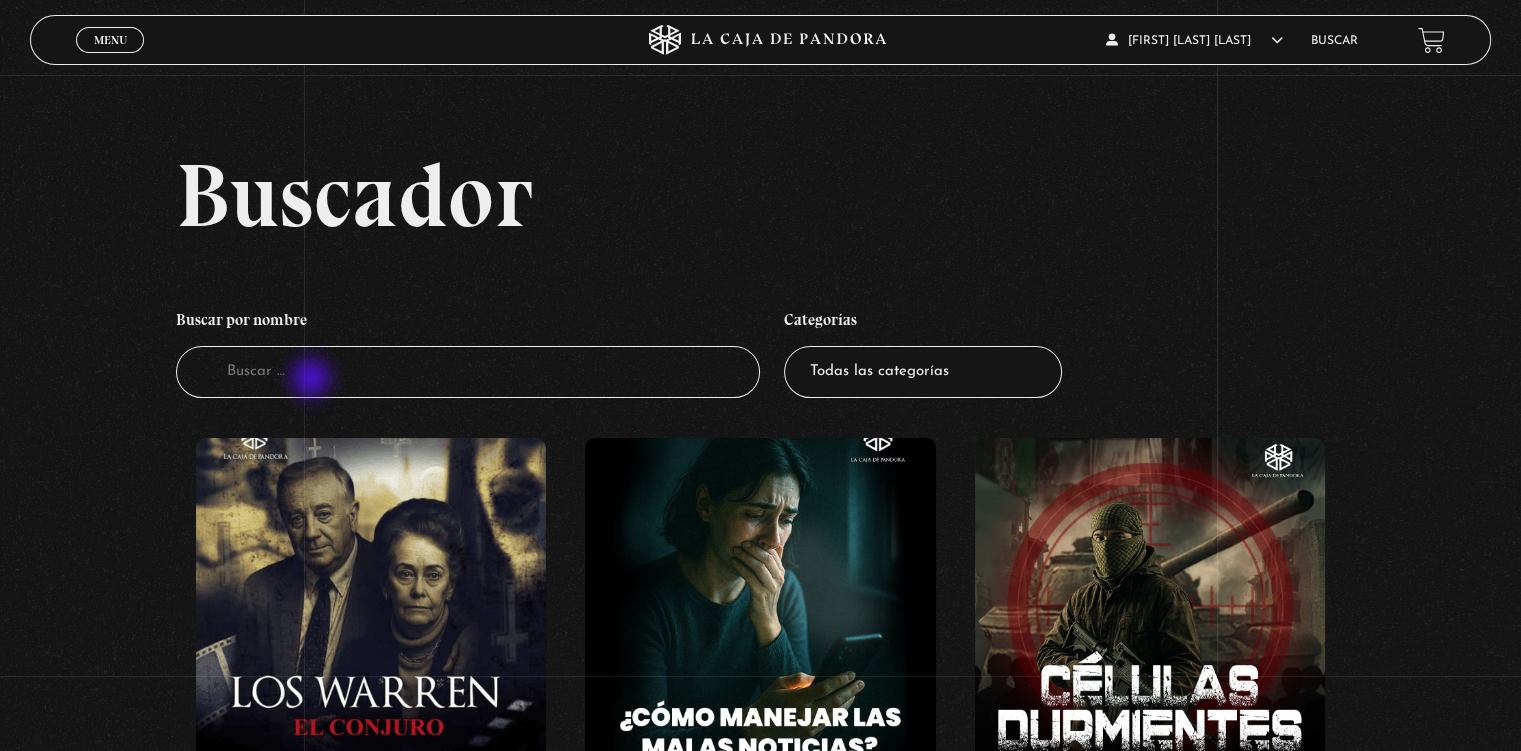 click on "Buscador" at bounding box center [468, 372] 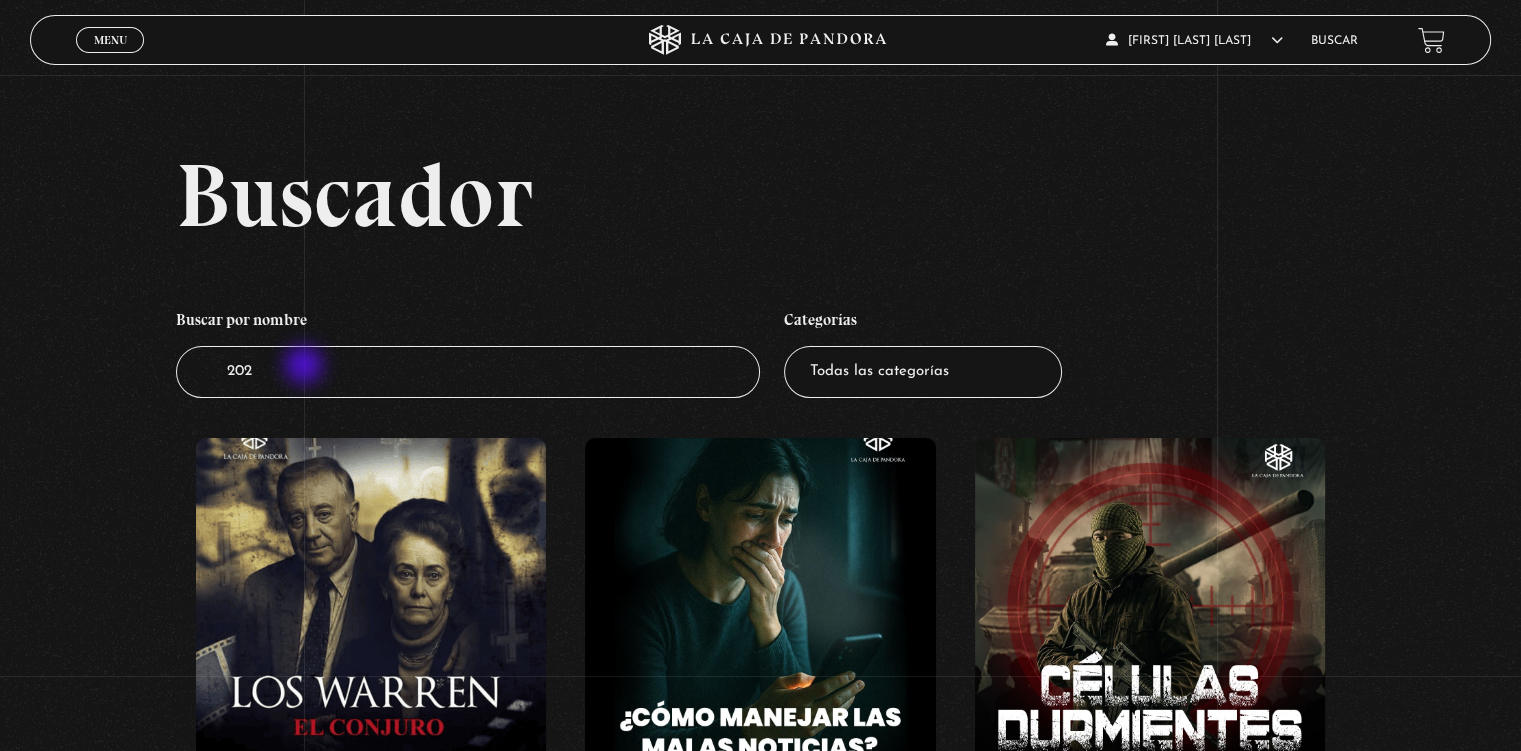 type on "2023" 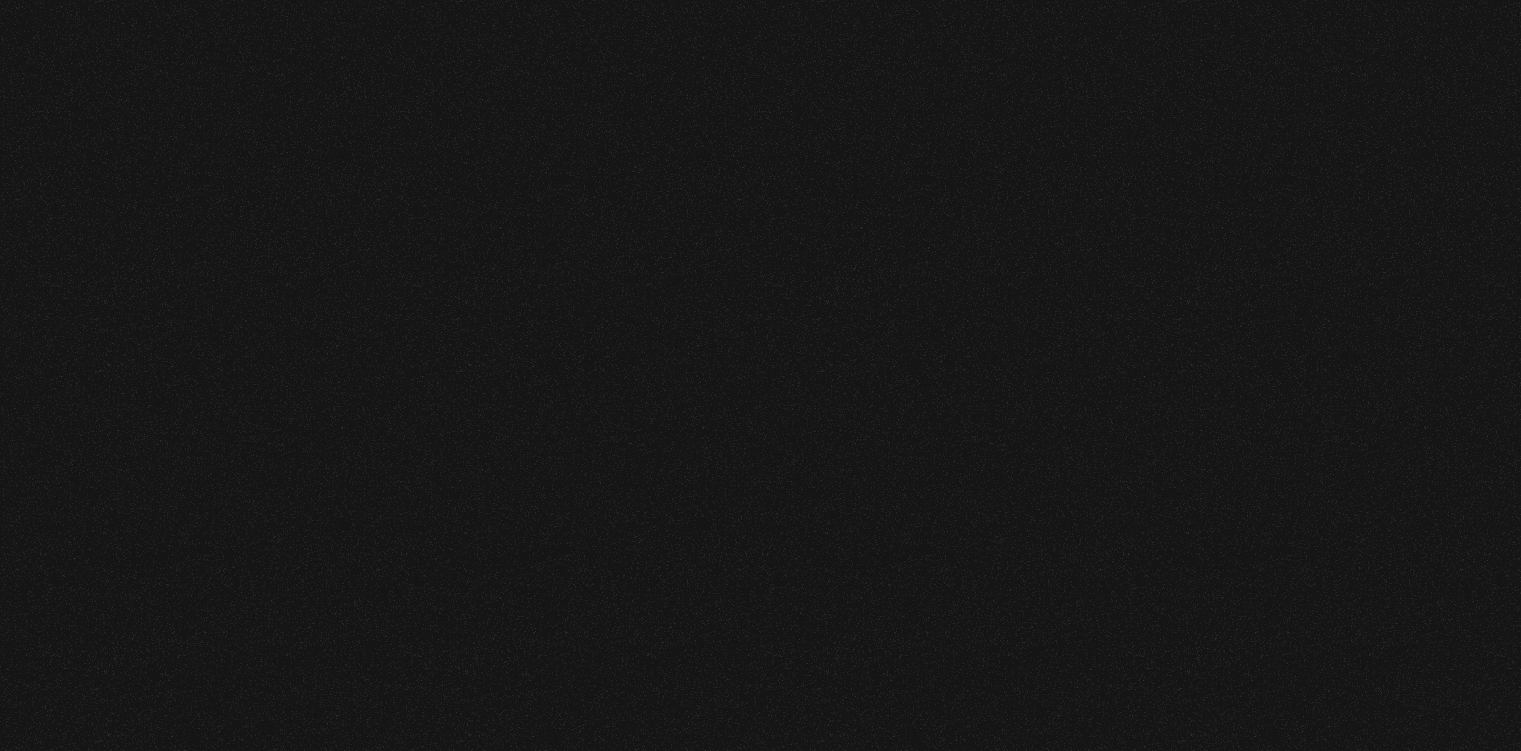 scroll, scrollTop: 0, scrollLeft: 0, axis: both 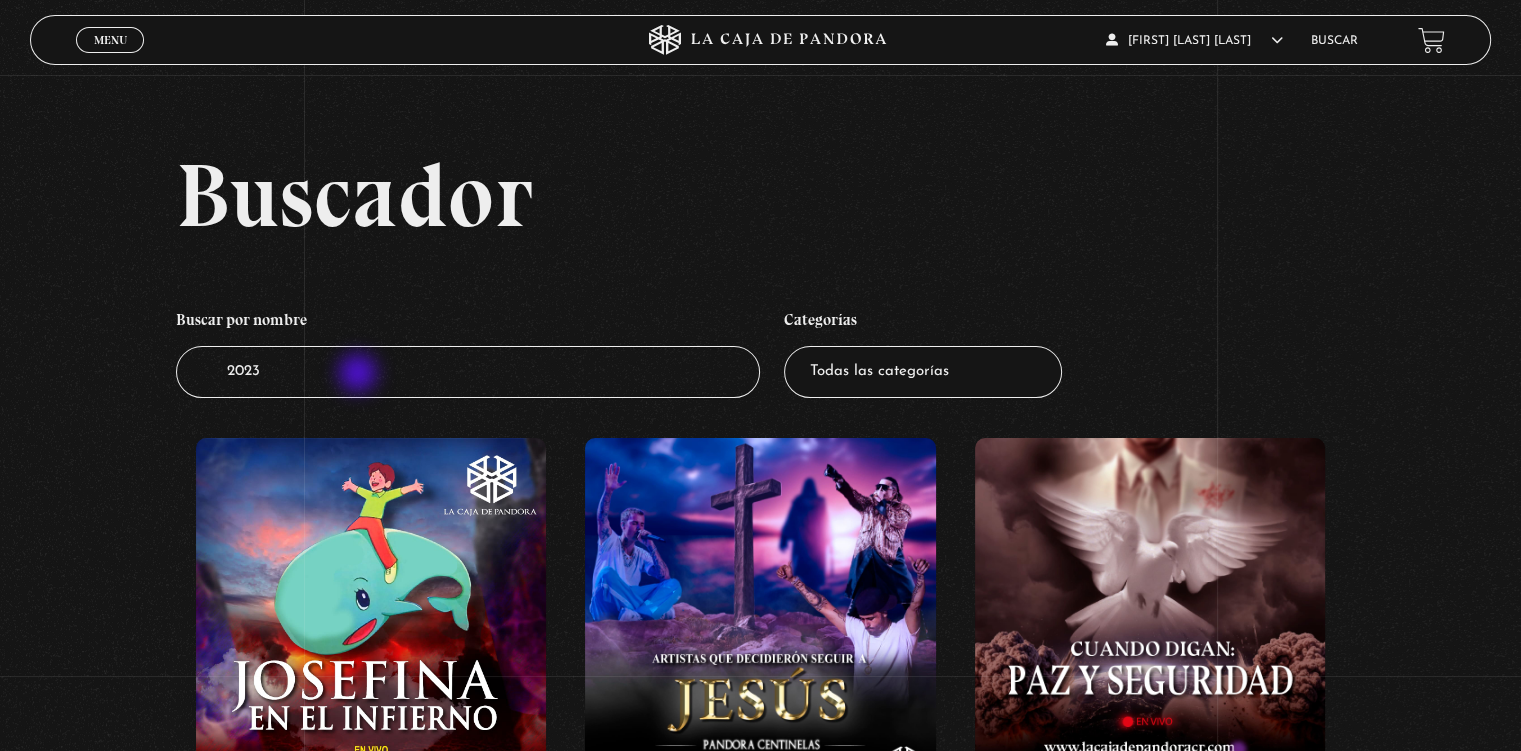 click on "2023" at bounding box center (468, 372) 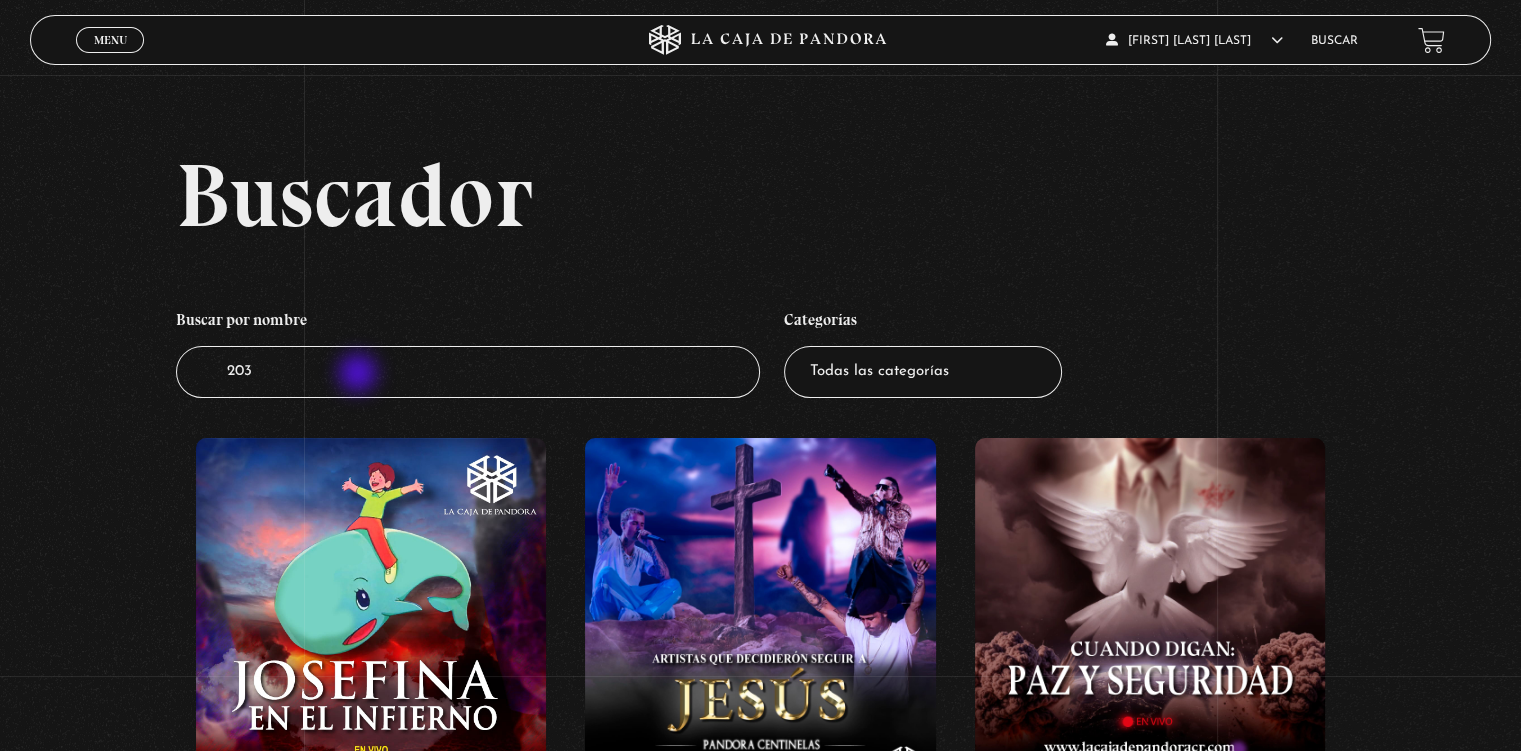 type on "2030" 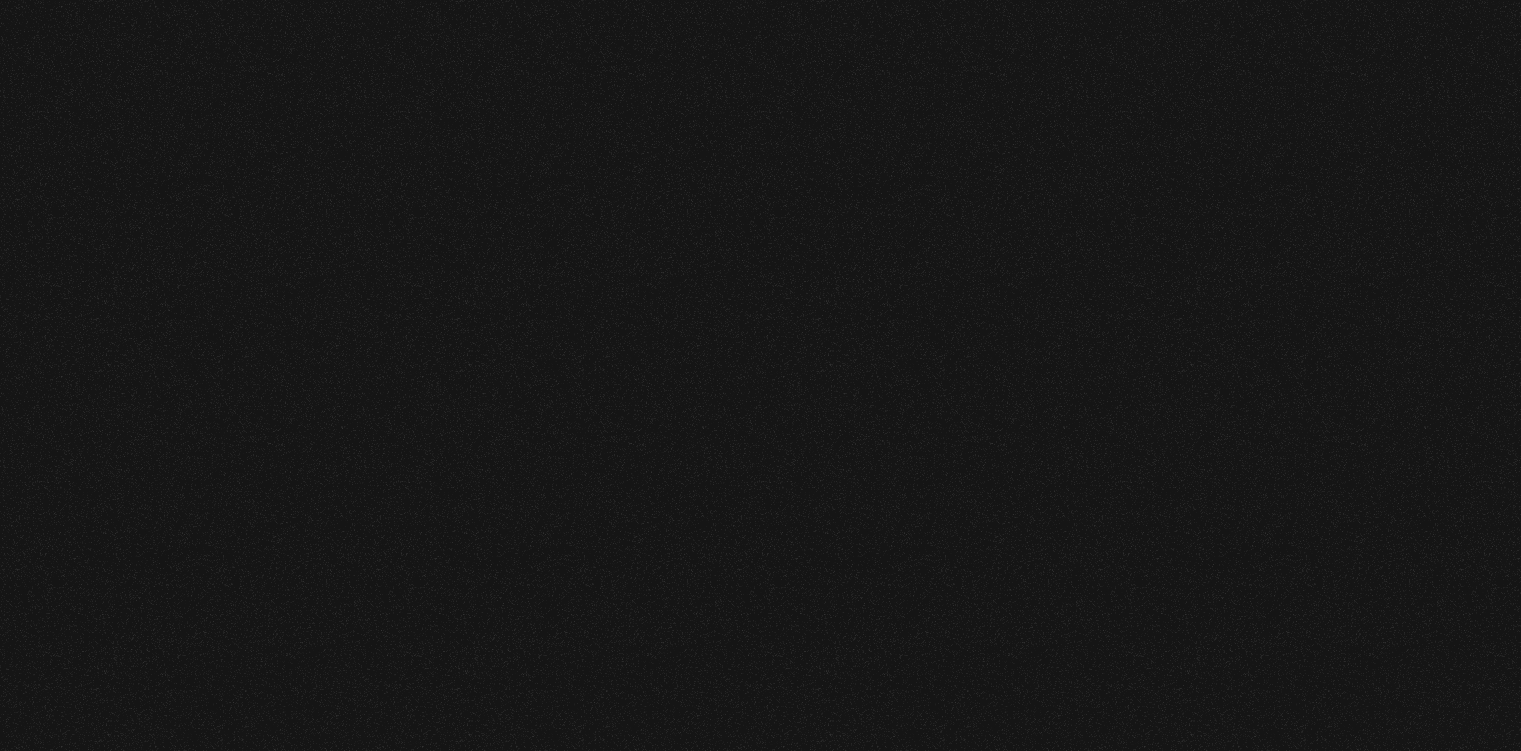 scroll, scrollTop: 0, scrollLeft: 0, axis: both 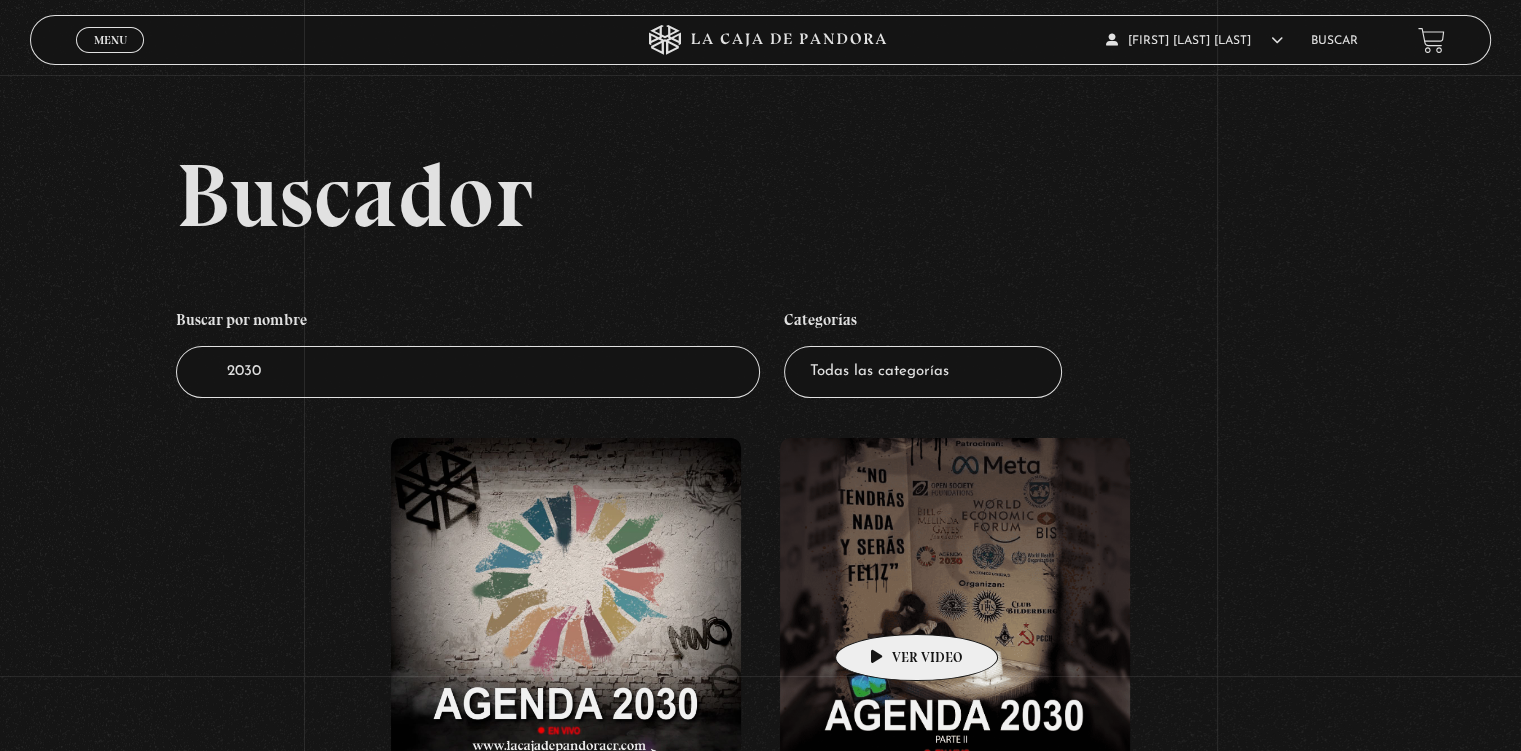 click at bounding box center (955, 618) 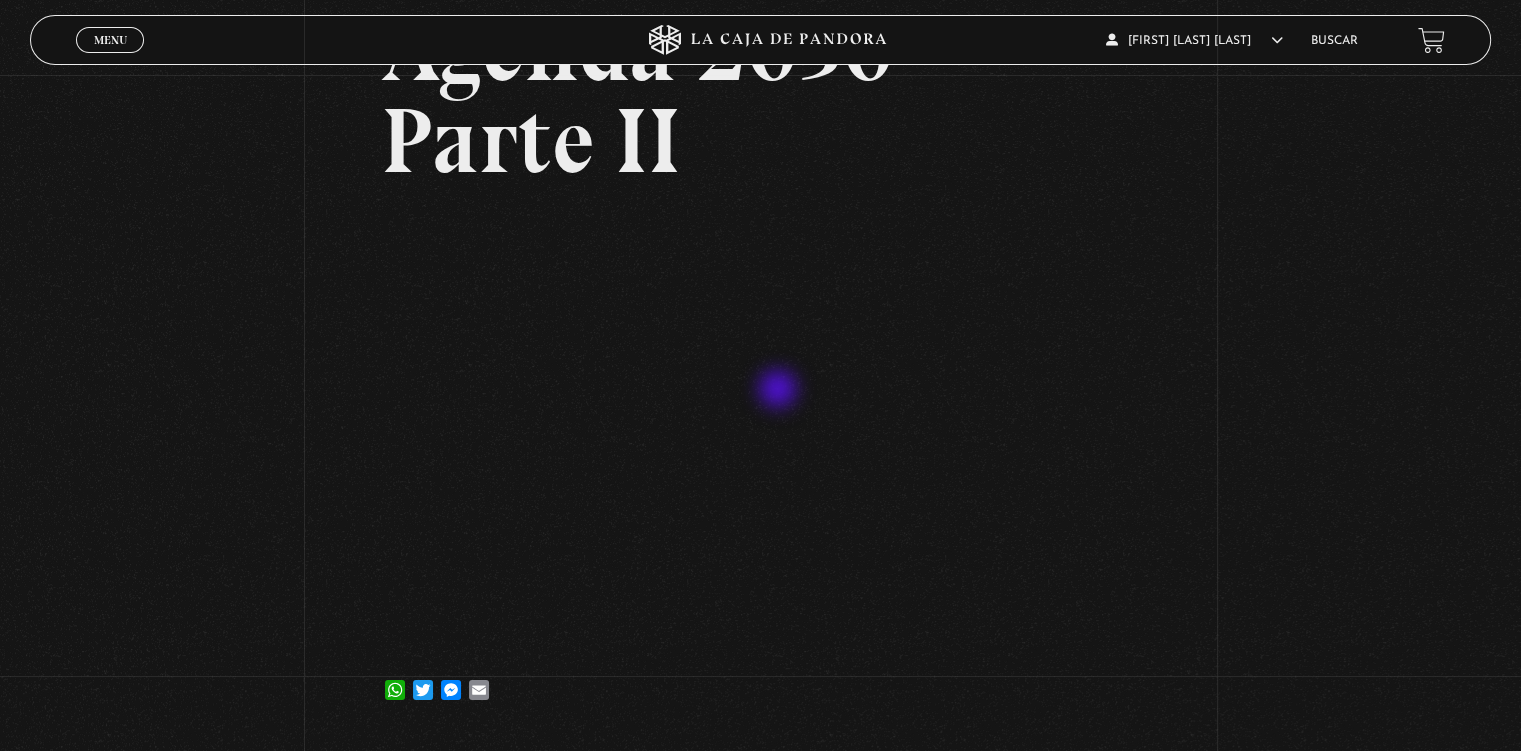 scroll, scrollTop: 200, scrollLeft: 0, axis: vertical 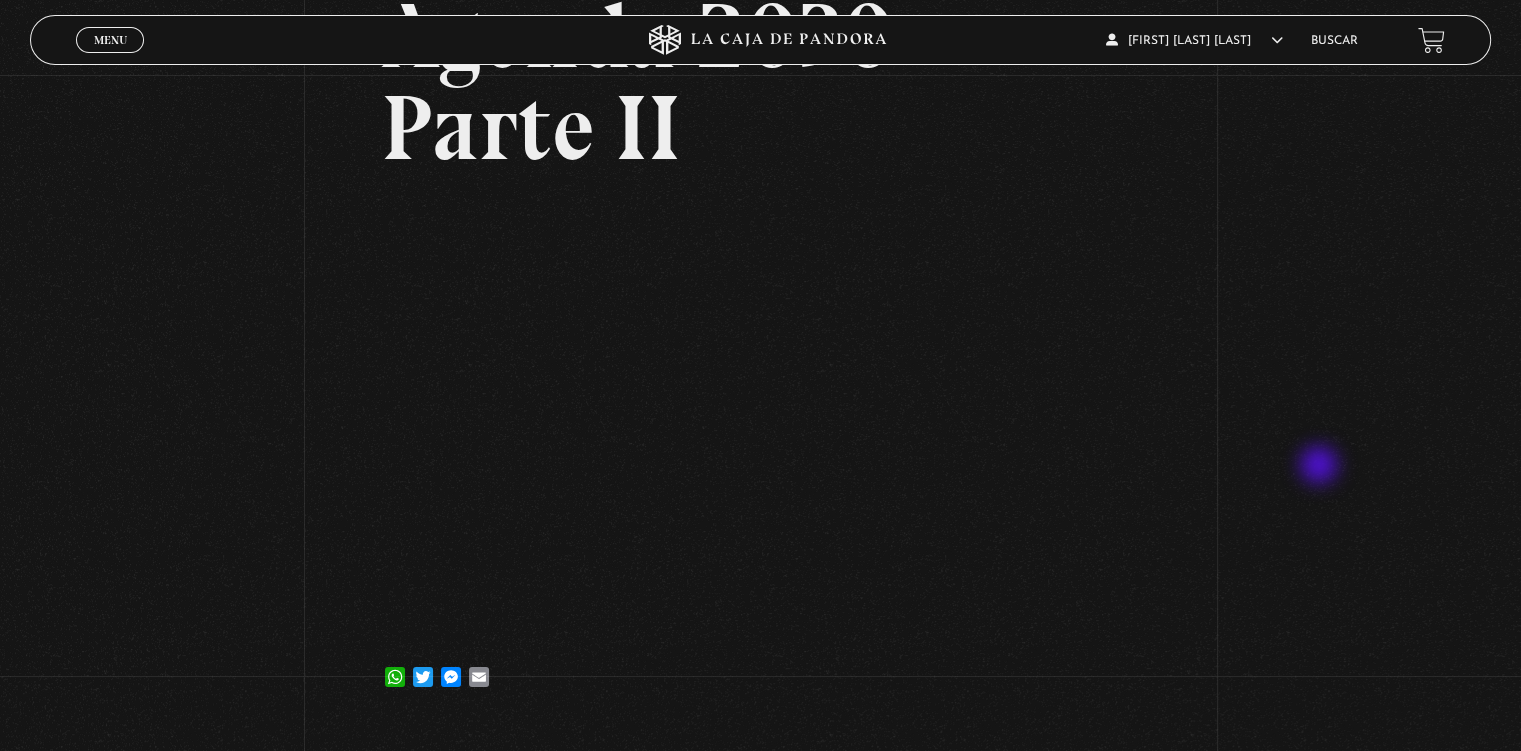 click on "Volver
[DD] [MONTH], [YYYY]
Agenda 2030 – Parte II
WhatsApp Twitter Messenger Email" at bounding box center (760, 299) 